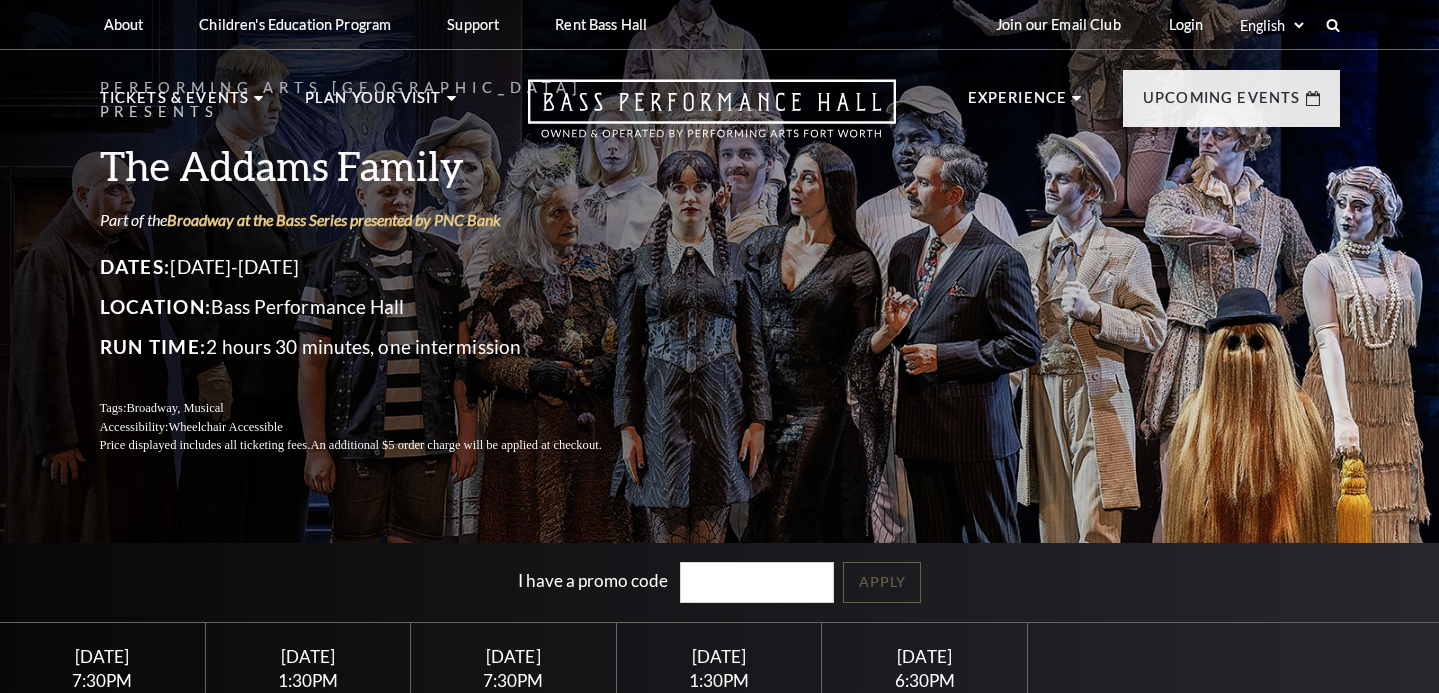scroll, scrollTop: 0, scrollLeft: 0, axis: both 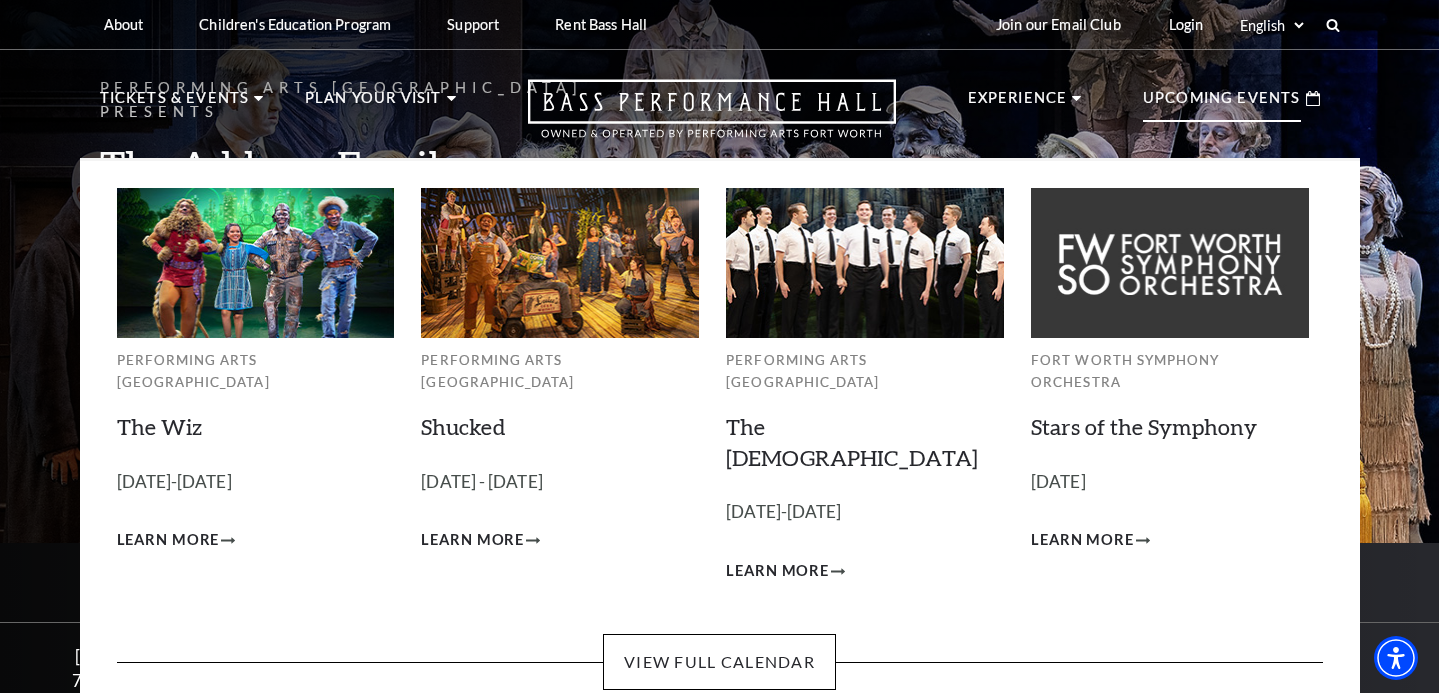 click on "Upcoming Events" at bounding box center (1231, 98) 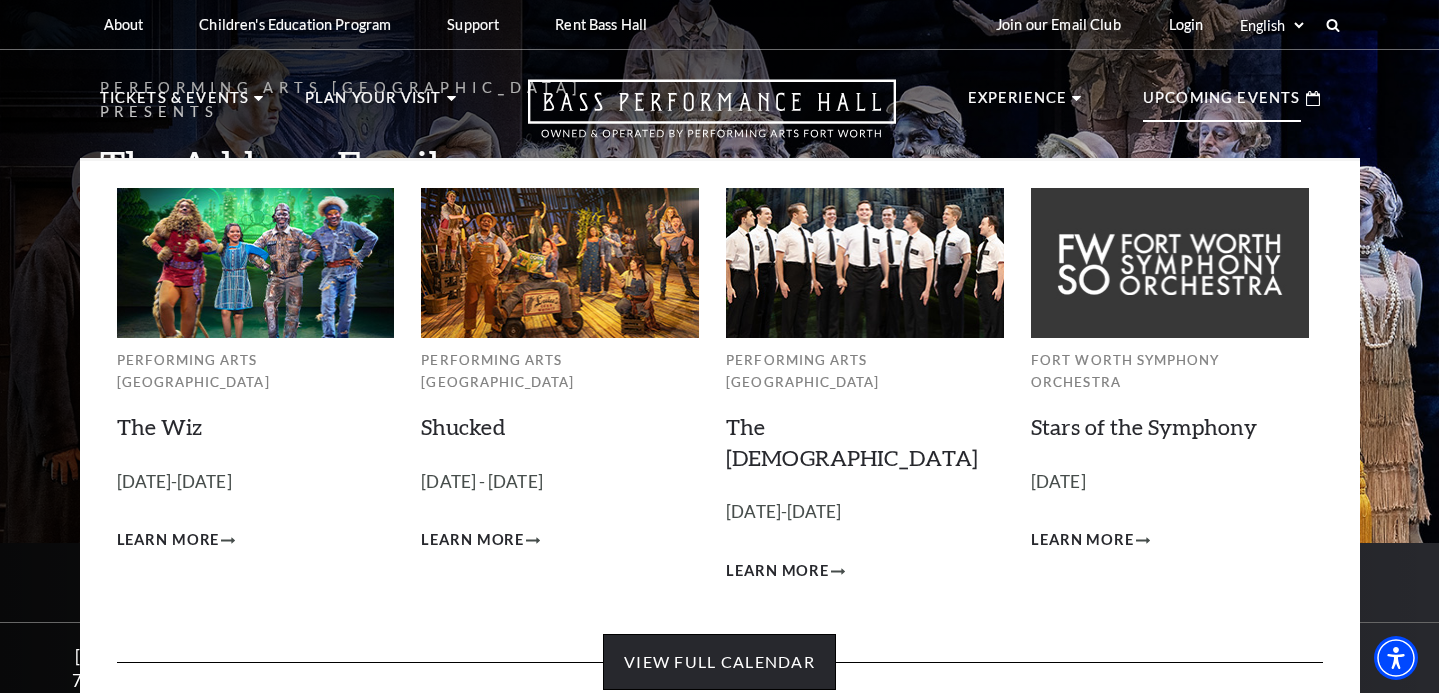 click on "View Full Calendar" at bounding box center (719, 662) 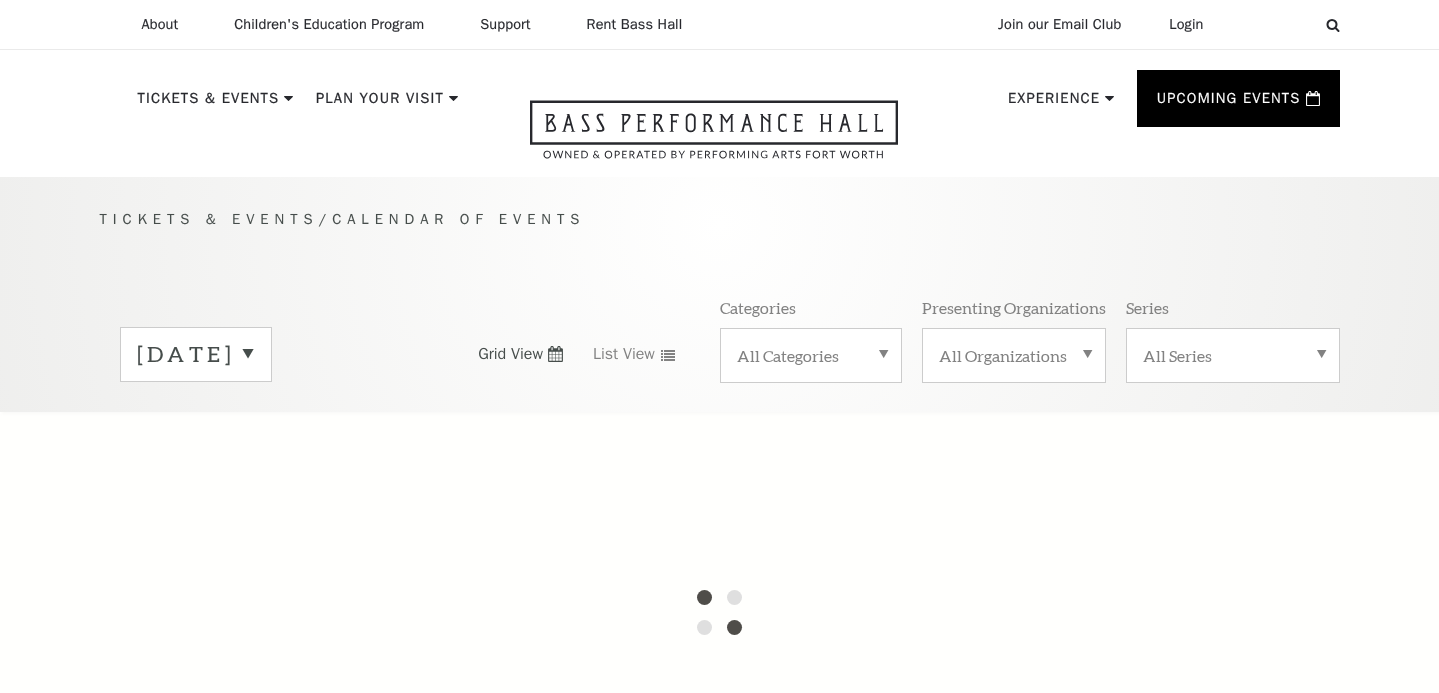scroll, scrollTop: 0, scrollLeft: 0, axis: both 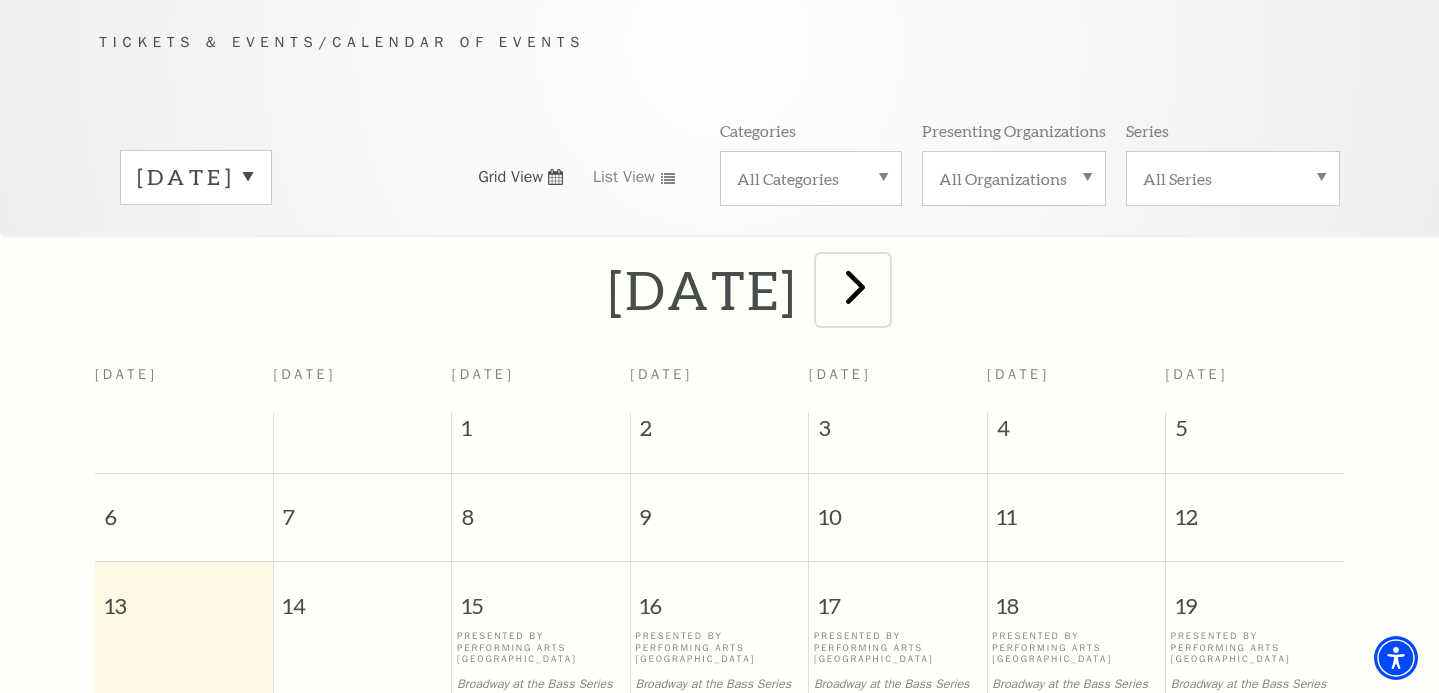 click at bounding box center (855, 286) 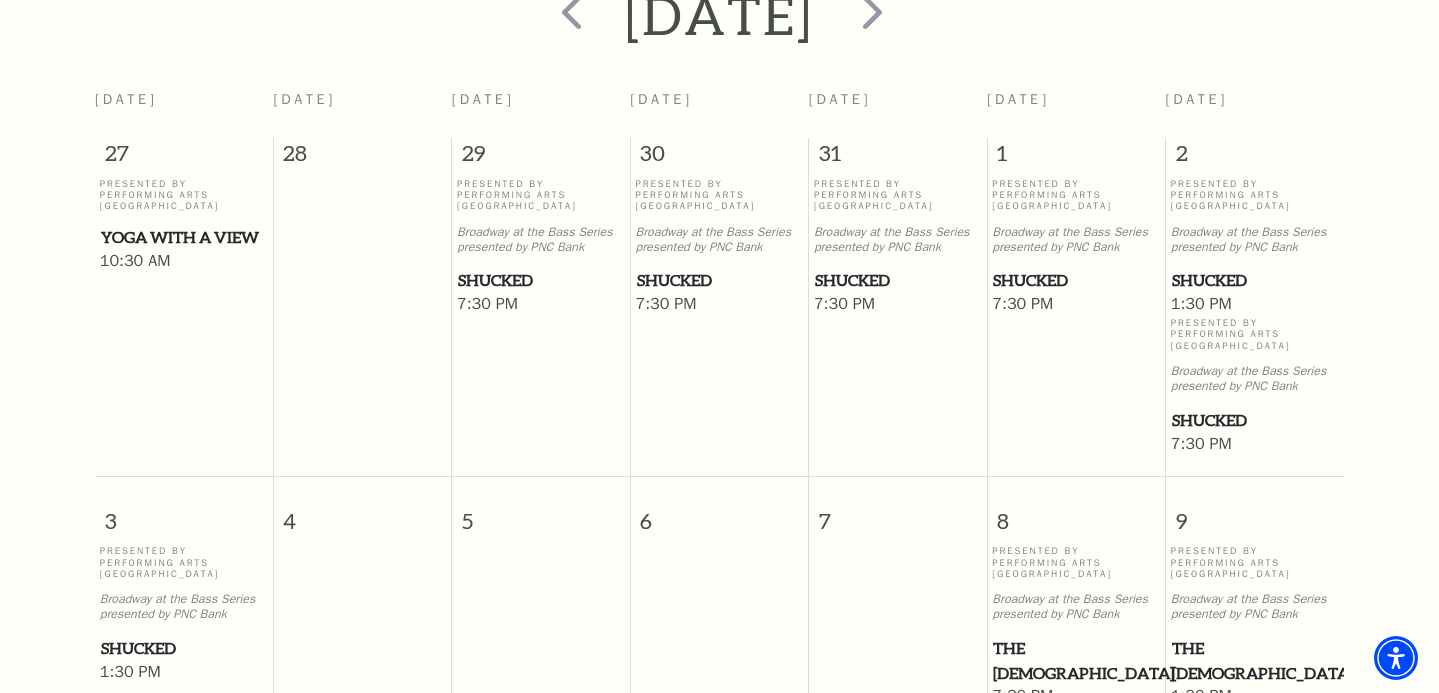scroll, scrollTop: 455, scrollLeft: 0, axis: vertical 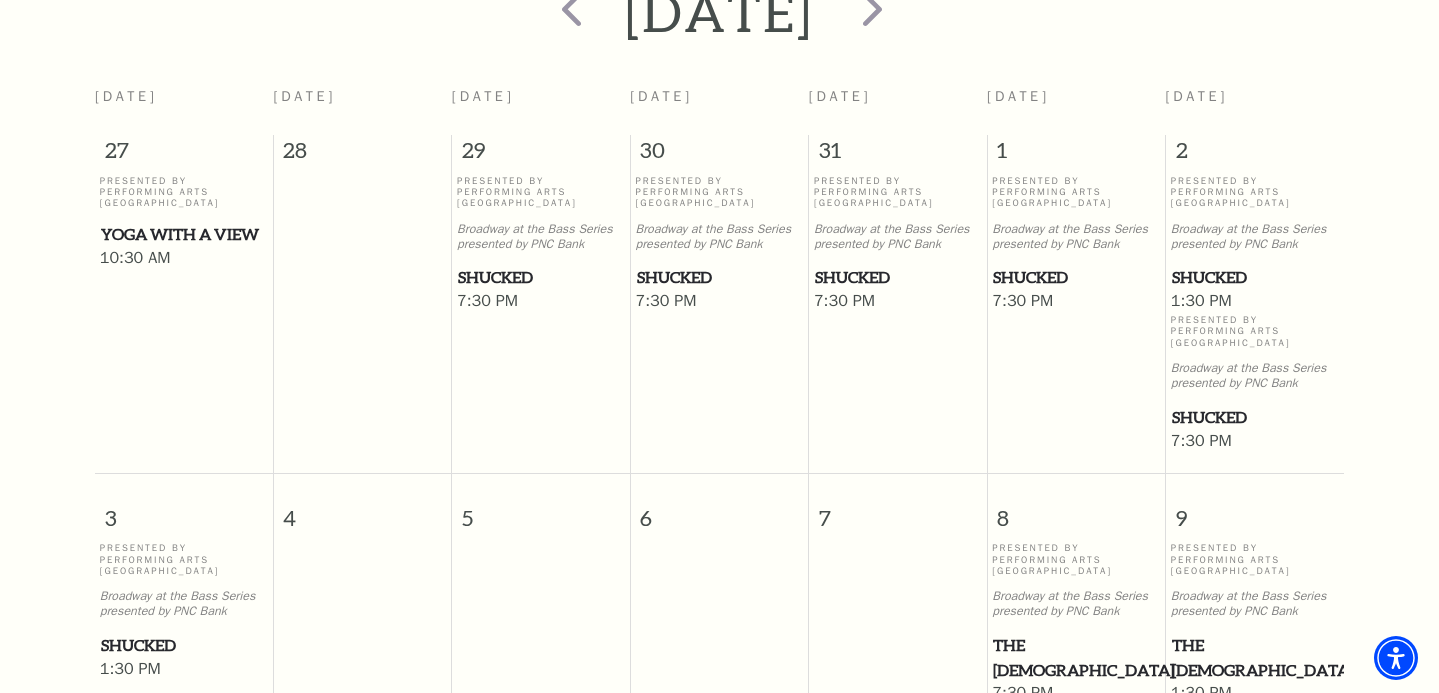click on "Shucked" at bounding box center (1076, 277) 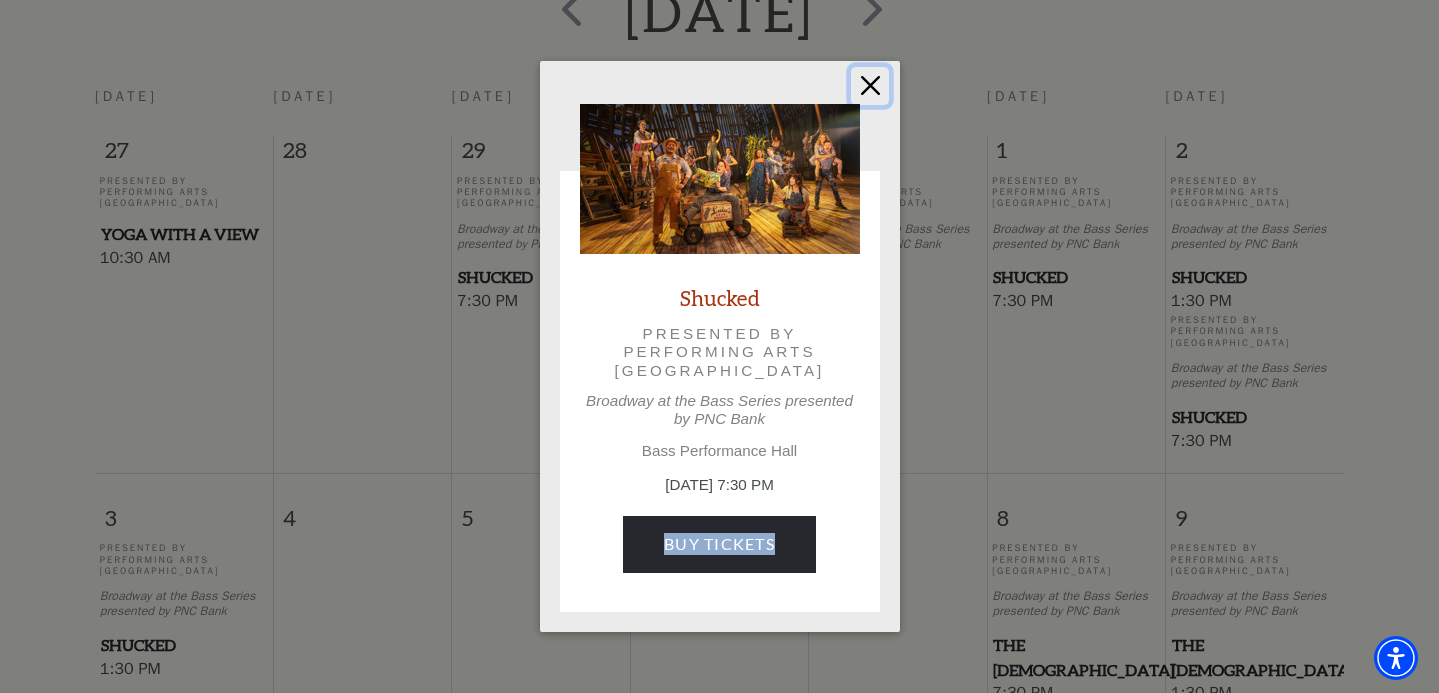 click at bounding box center [870, 86] 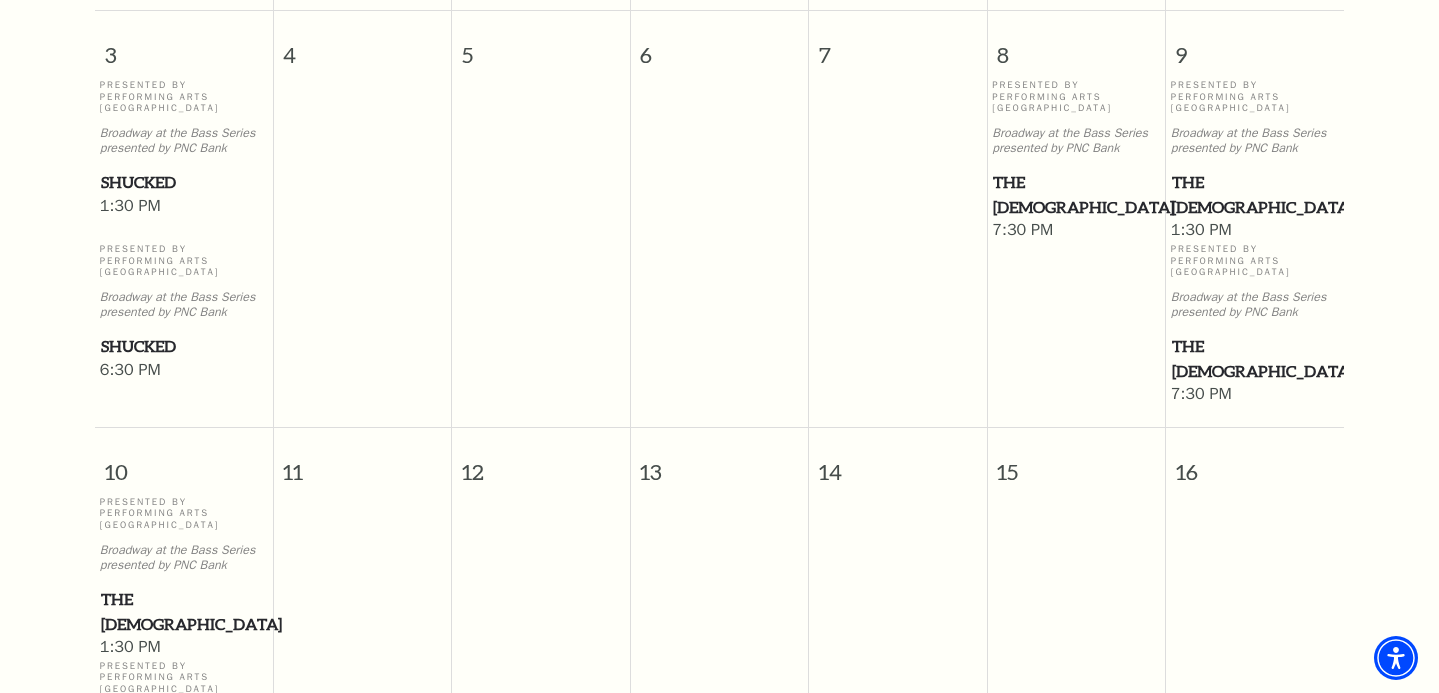 scroll, scrollTop: 936, scrollLeft: 0, axis: vertical 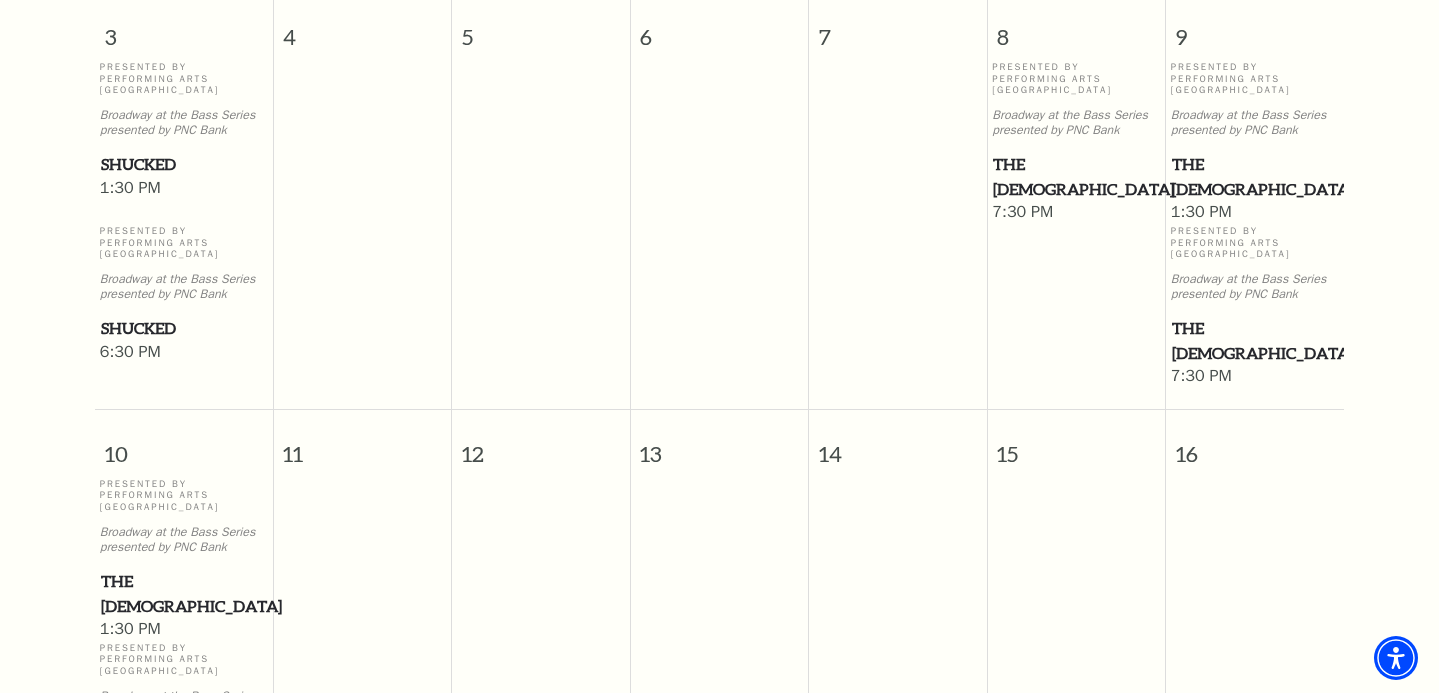 click on "The [DEMOGRAPHIC_DATA]" at bounding box center [1076, 176] 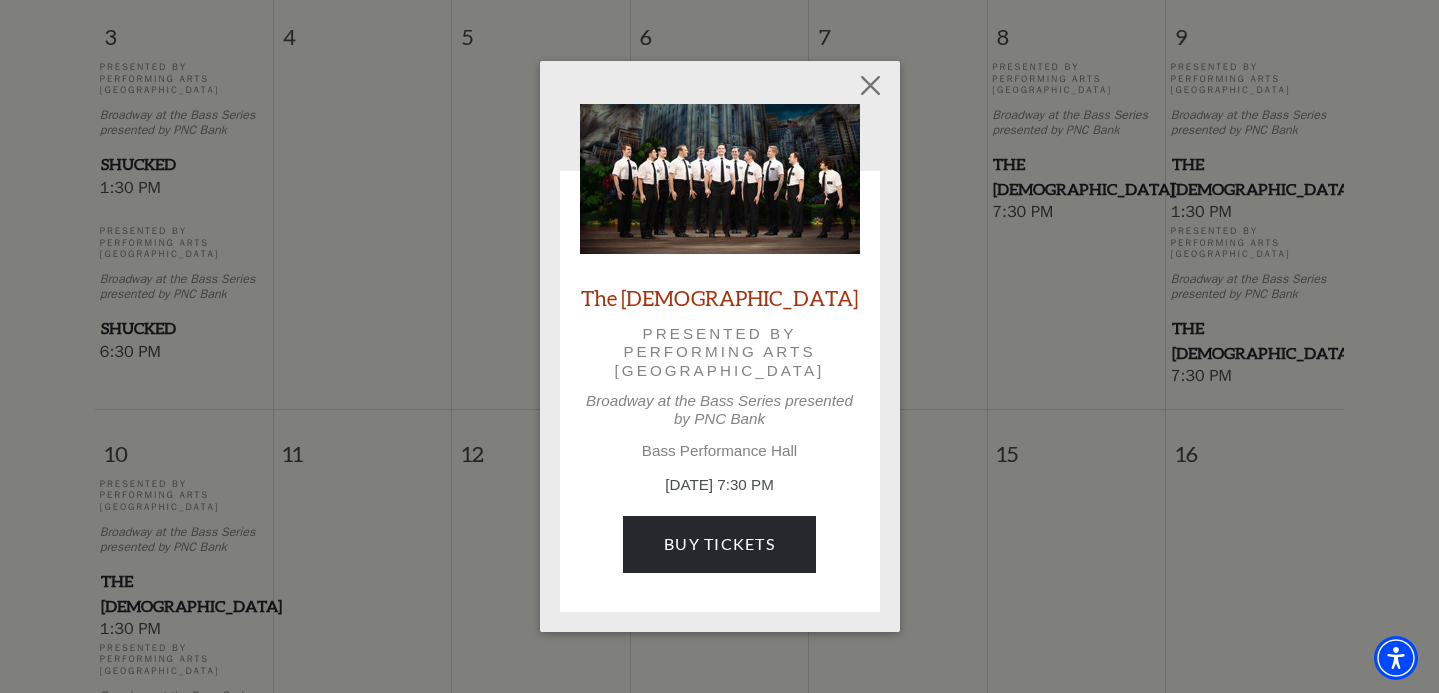 click on "Empty heading       The Book of Mormon   Presented by Performing Arts Fort Worth   Broadway at the Bass Series presented by PNC Bank   Bass Performance Hall
August 8, 7:30 PM
Buy Tickets" at bounding box center (720, 346) 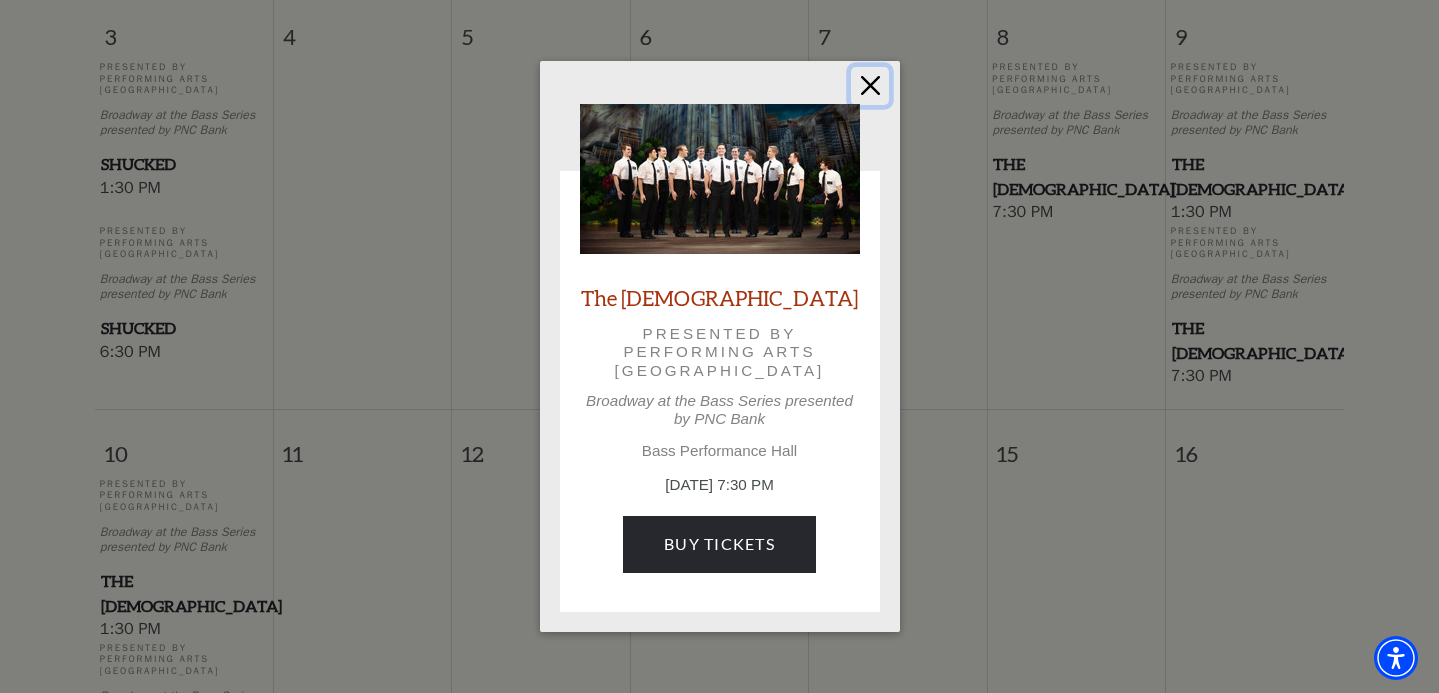 click at bounding box center (870, 86) 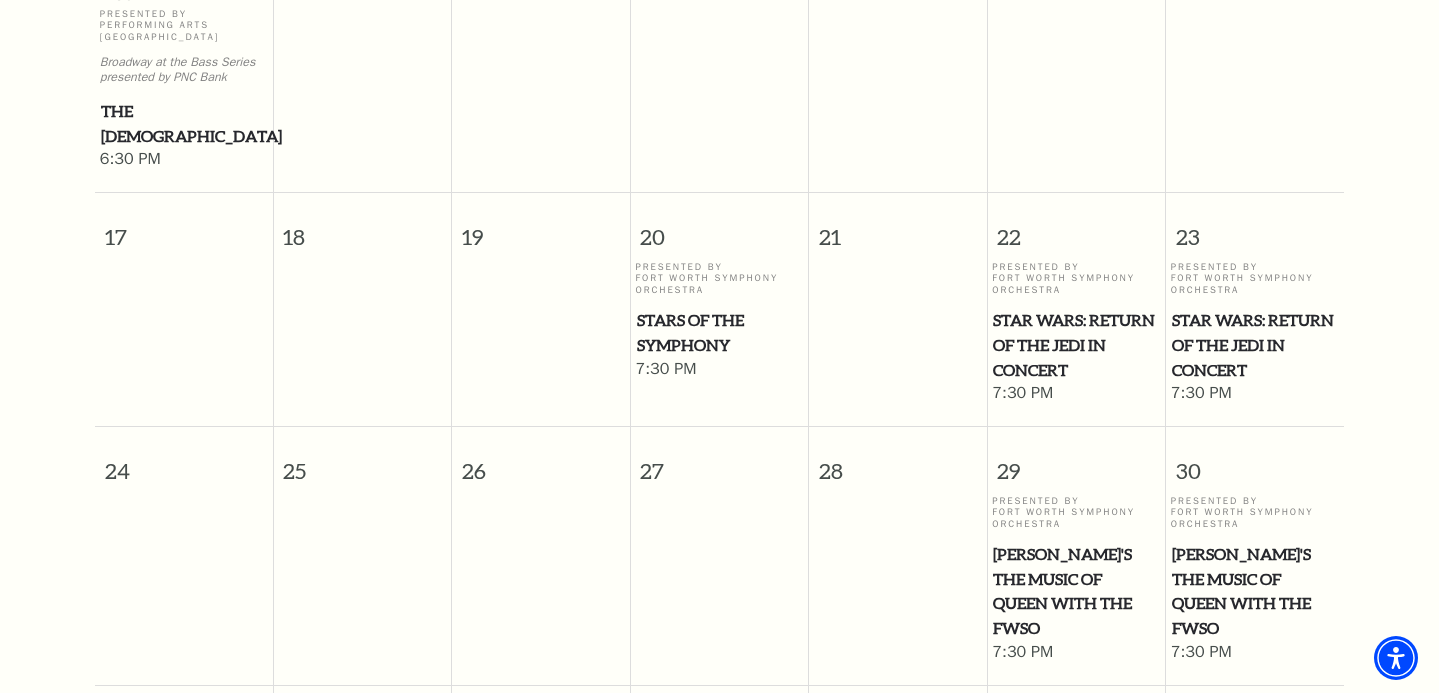 scroll, scrollTop: 1569, scrollLeft: 0, axis: vertical 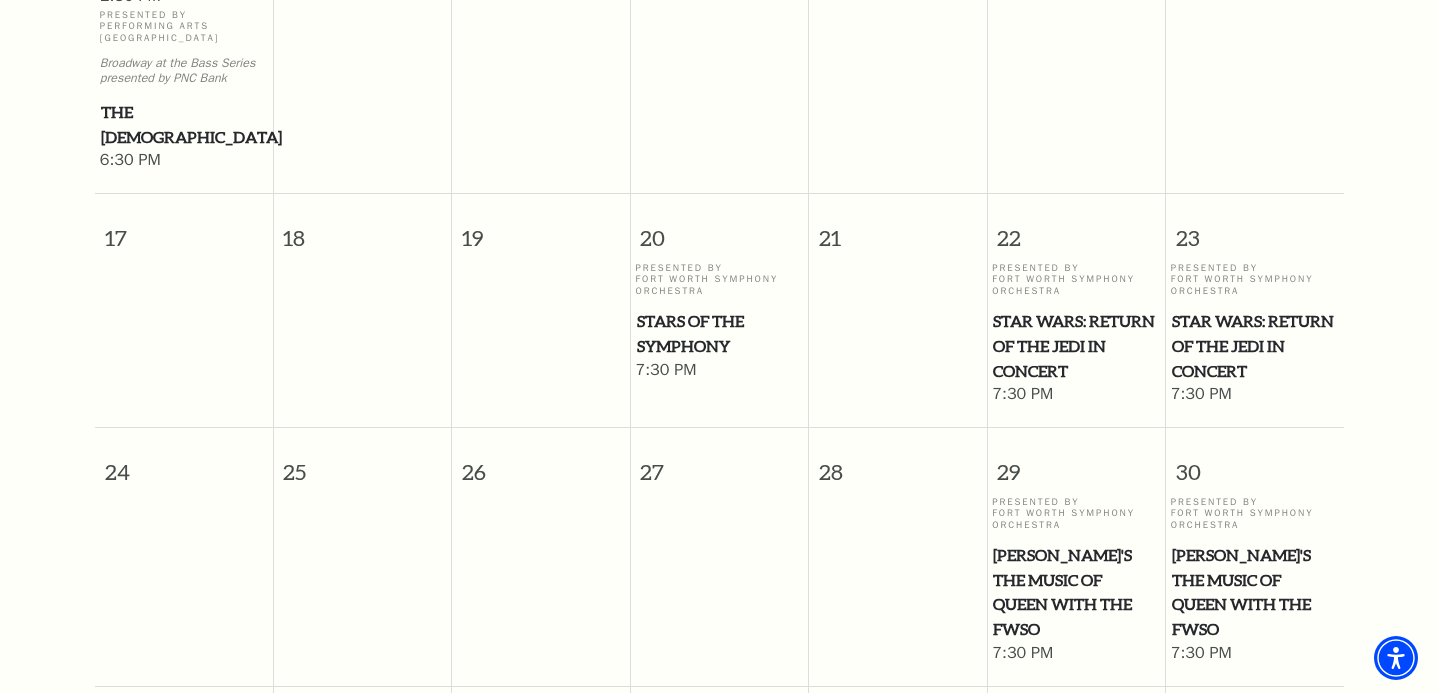 click on "Stars of the Symphony" at bounding box center (720, 333) 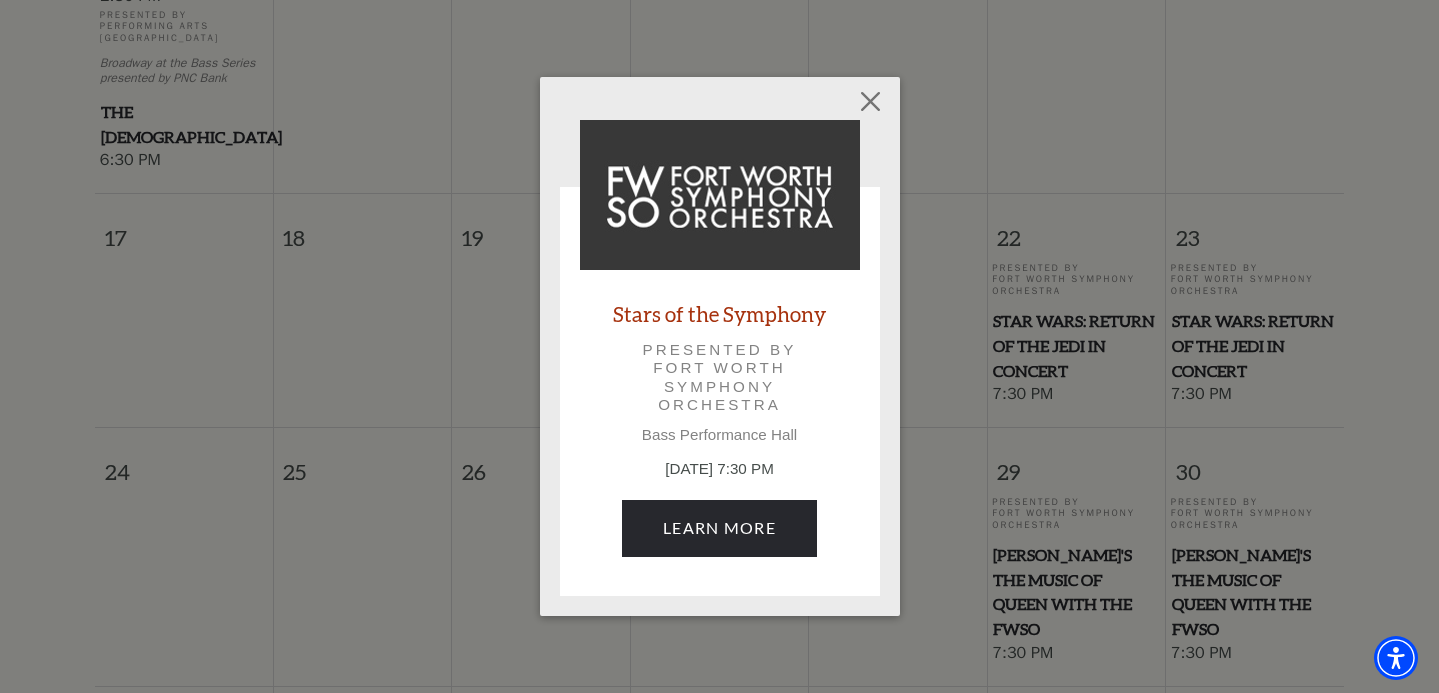 click on "Empty heading       Stars of the Symphony   Presented by Fort Worth Symphony Orchestra     Bass Performance Hall
August 20, 7:30 PM
Learn More" at bounding box center [719, 346] 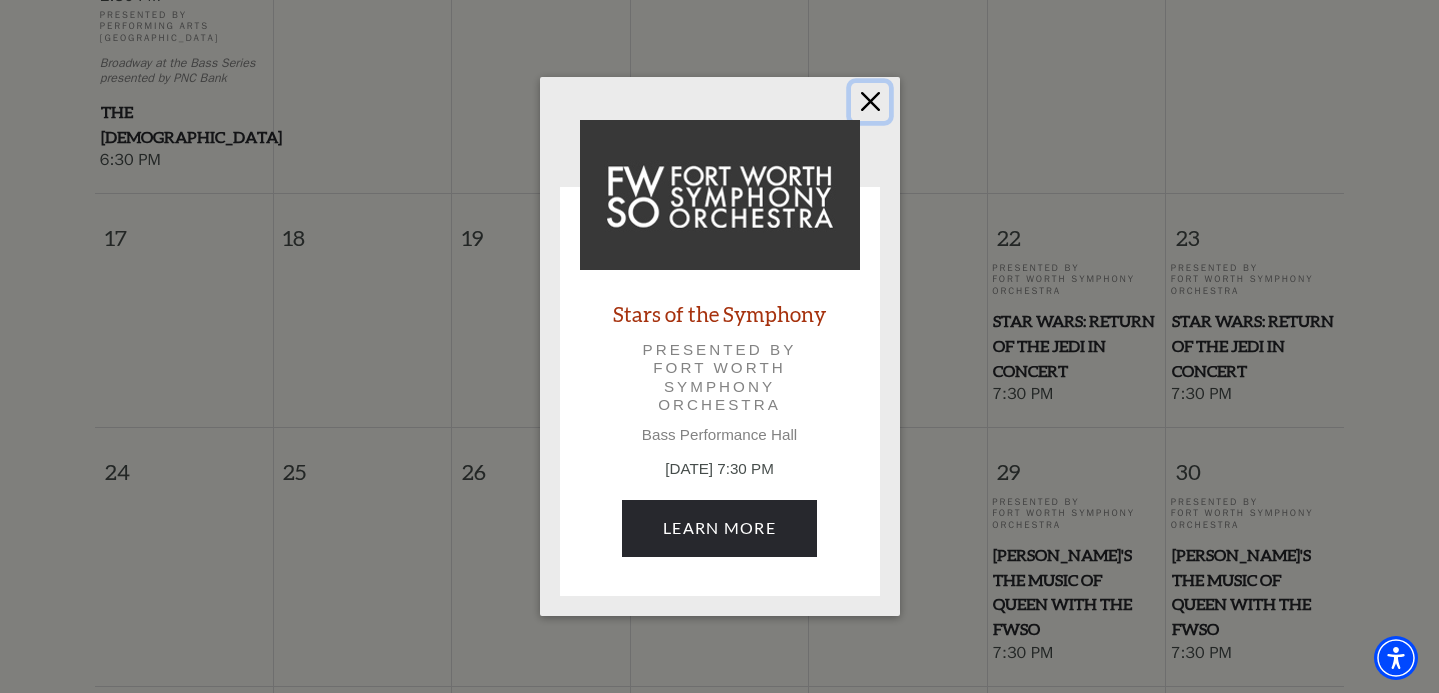 click at bounding box center (870, 102) 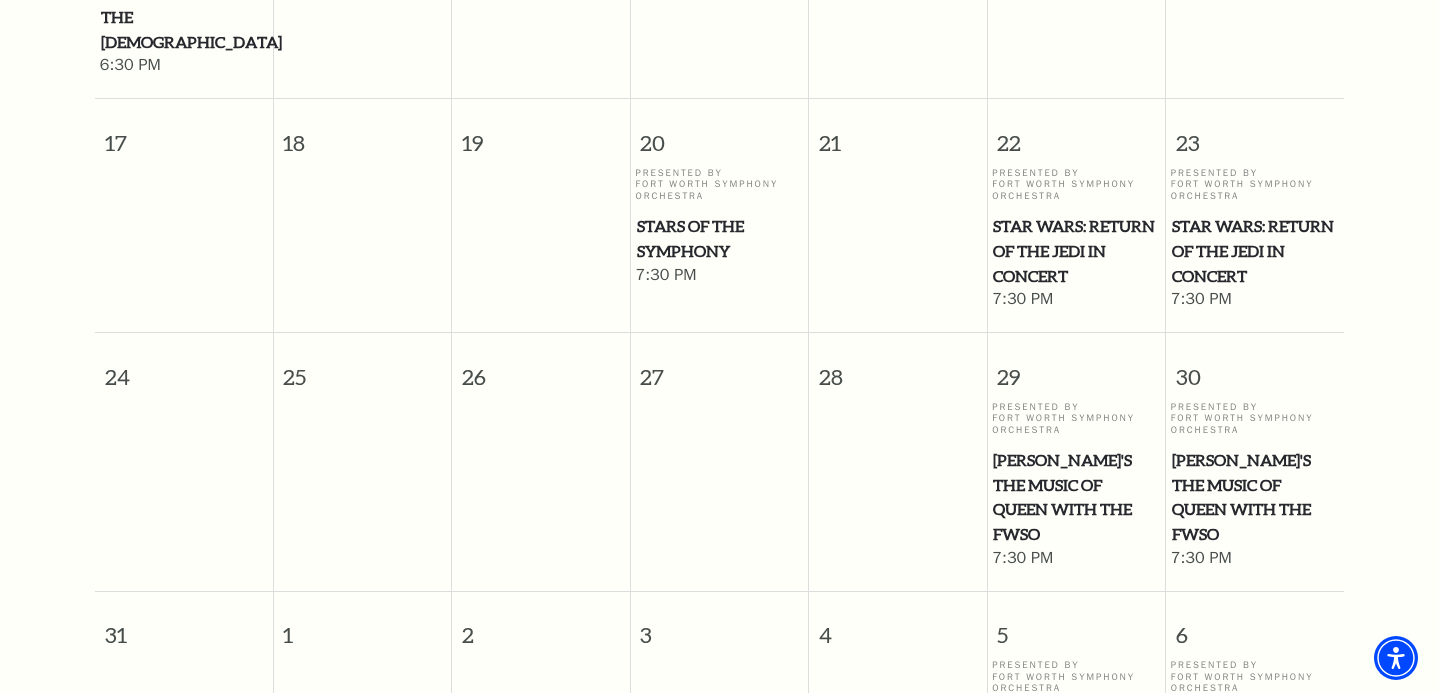 scroll, scrollTop: 1675, scrollLeft: 0, axis: vertical 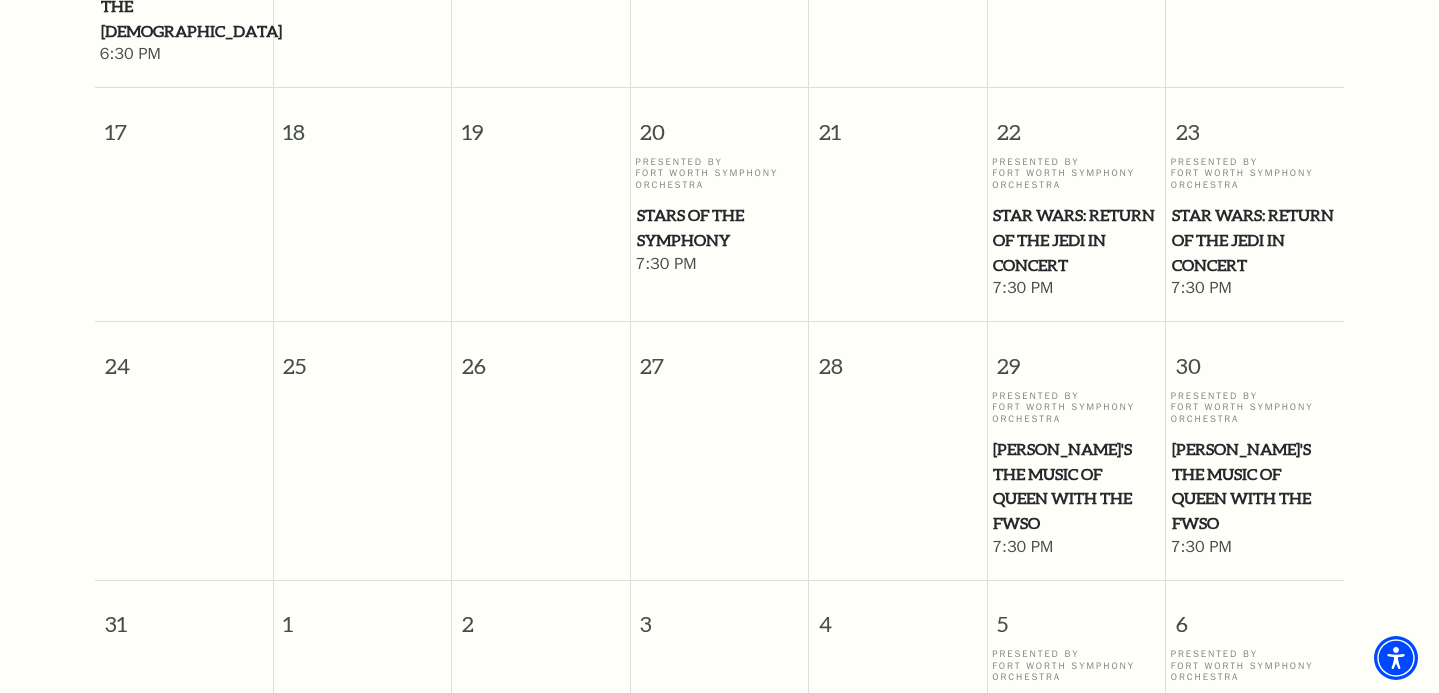 click on "Star Wars: Return of the Jedi in Concert" at bounding box center (1076, 240) 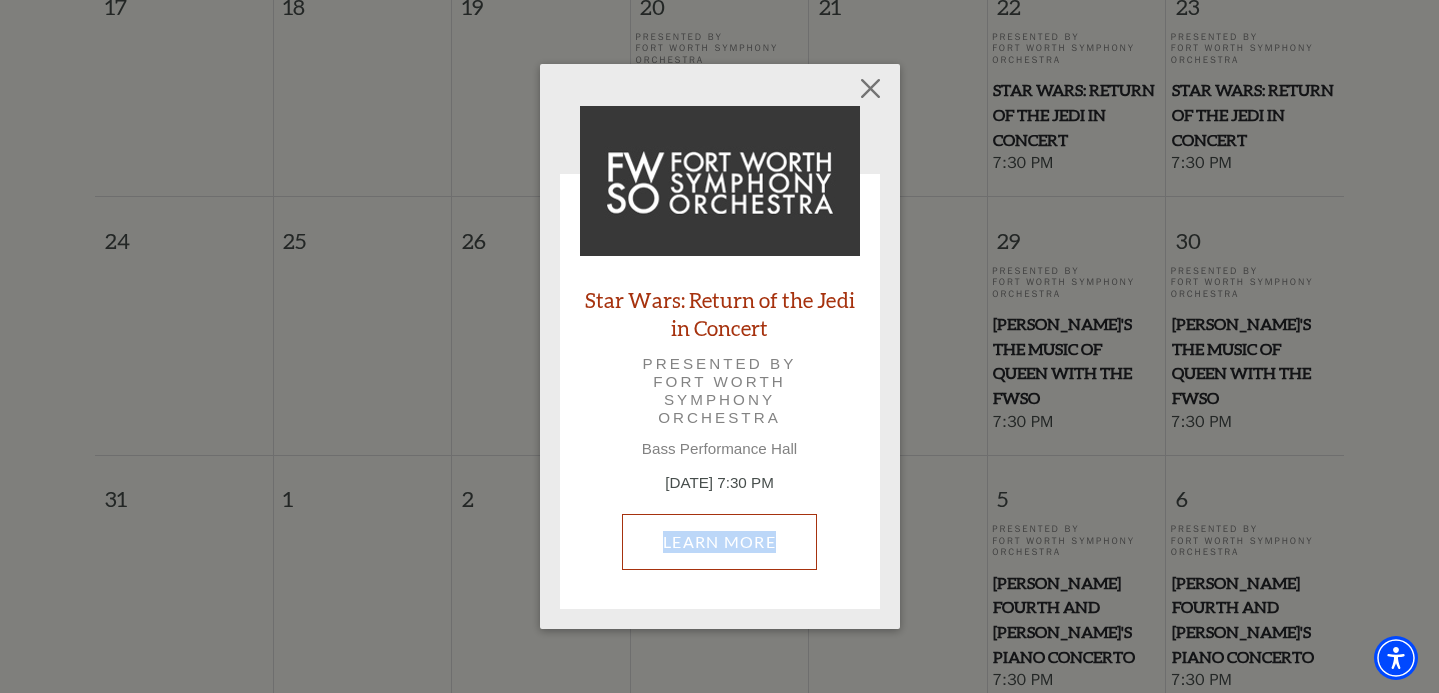scroll, scrollTop: 1817, scrollLeft: 0, axis: vertical 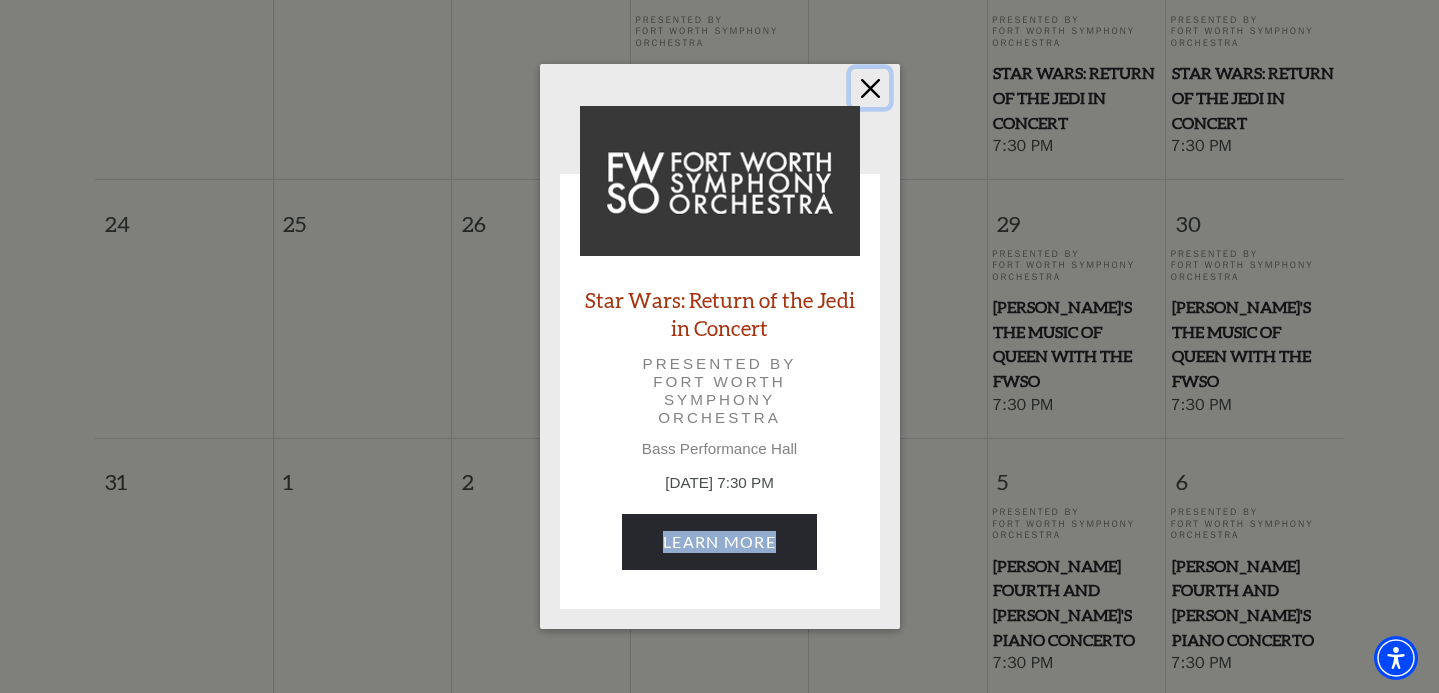 click at bounding box center [870, 88] 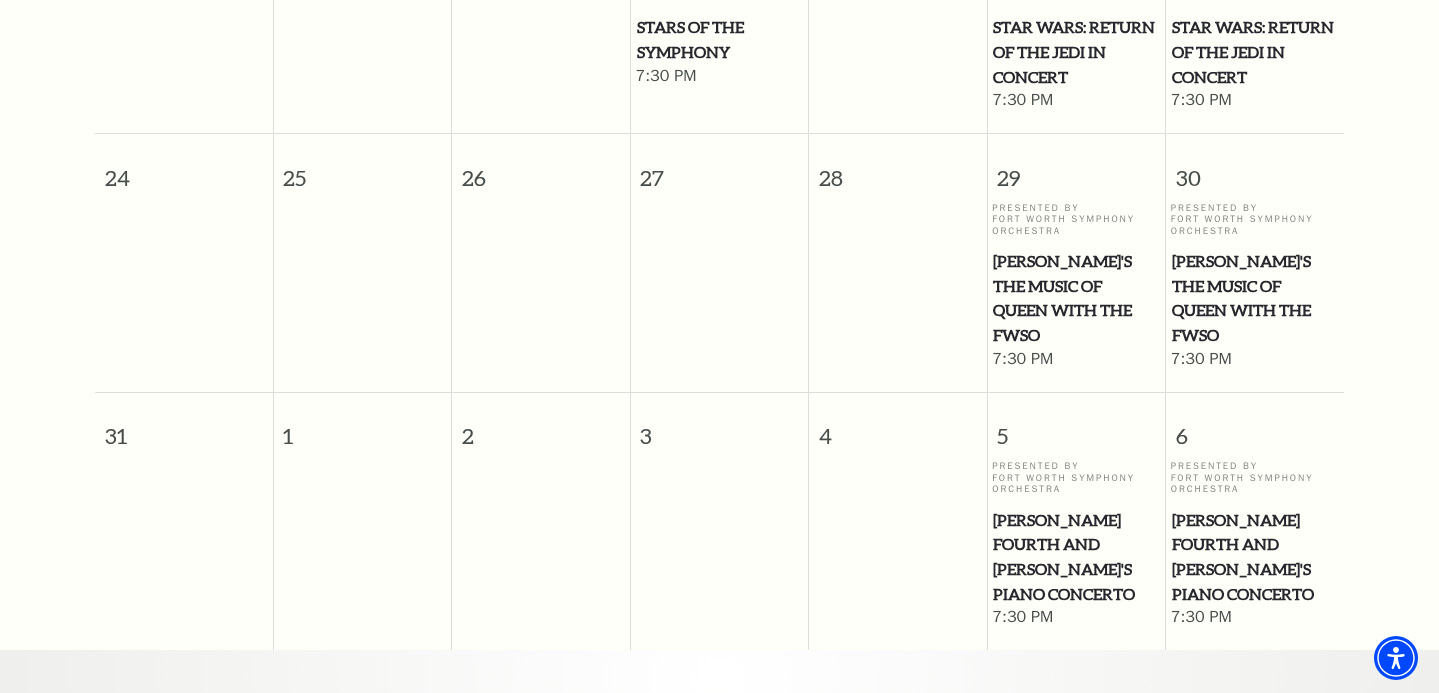 scroll, scrollTop: 1872, scrollLeft: 0, axis: vertical 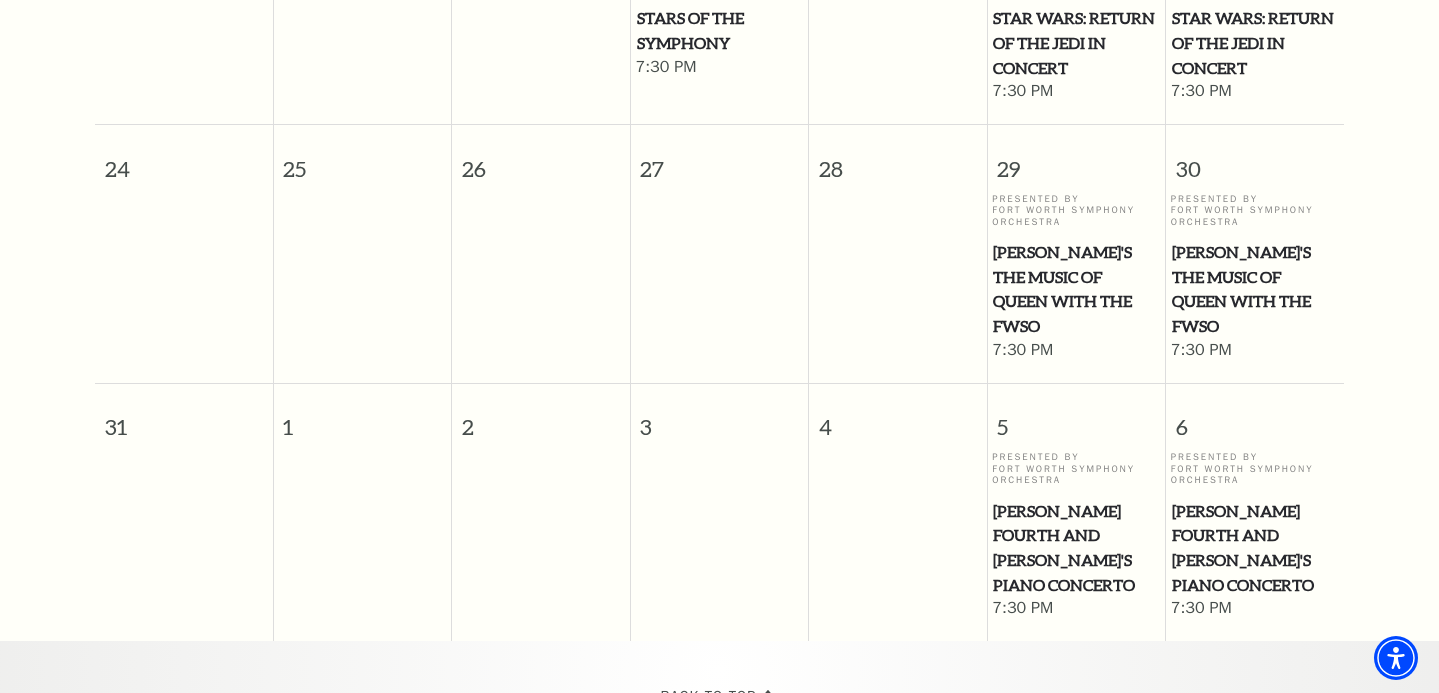 click on "[PERSON_NAME]'s The Music of Queen with the FWSO" at bounding box center [1076, 289] 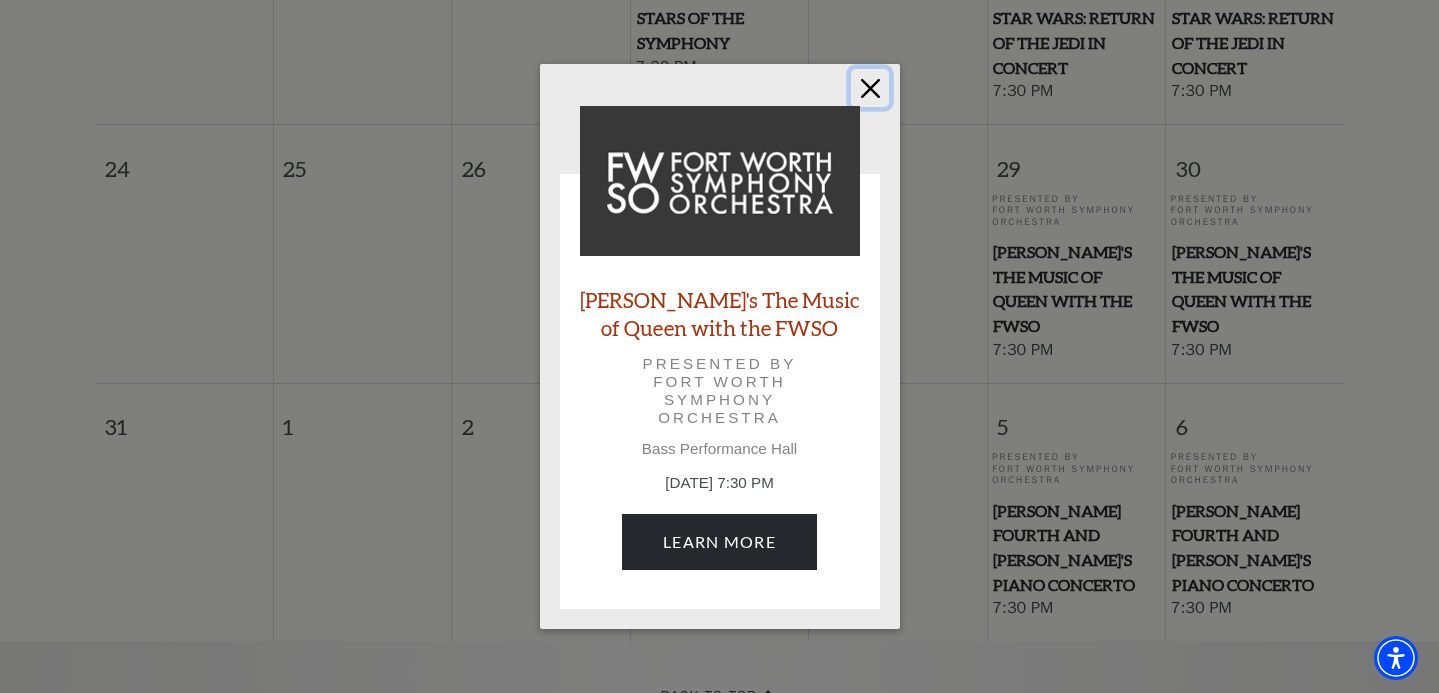click at bounding box center [870, 88] 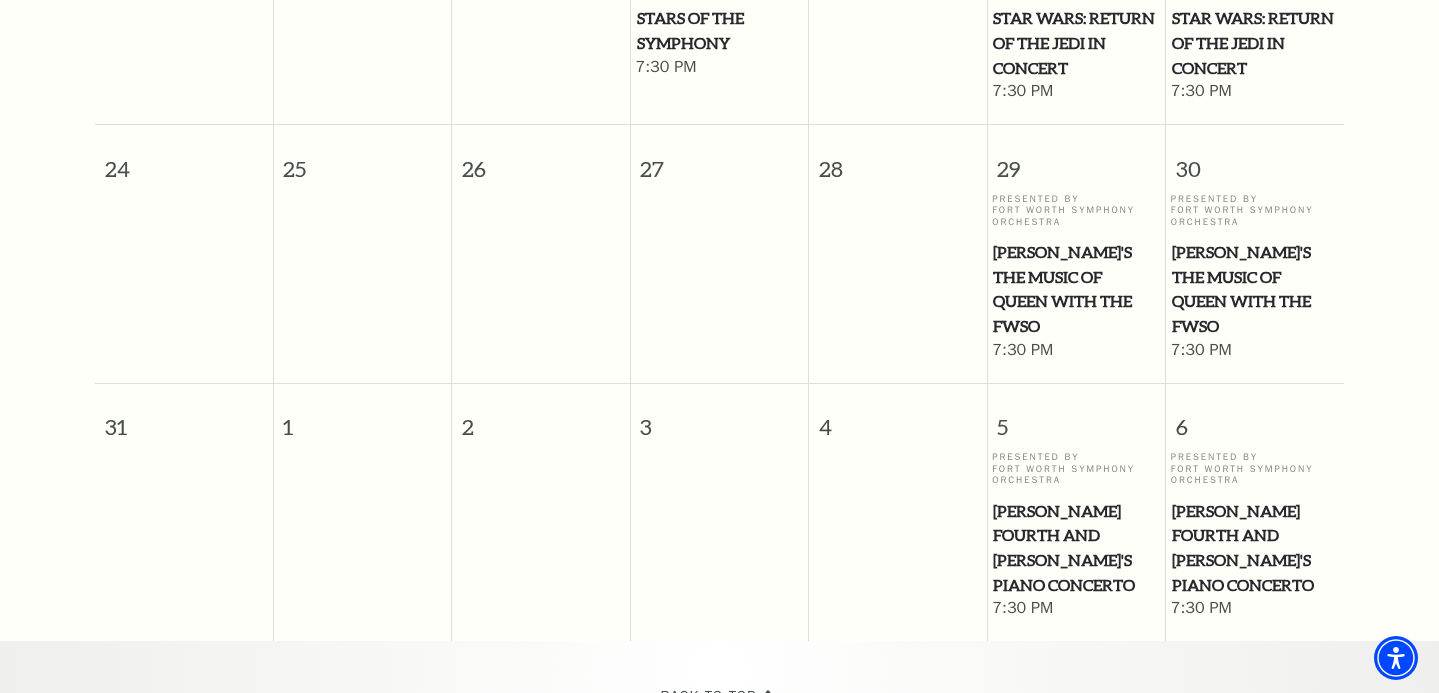 scroll, scrollTop: 1936, scrollLeft: 0, axis: vertical 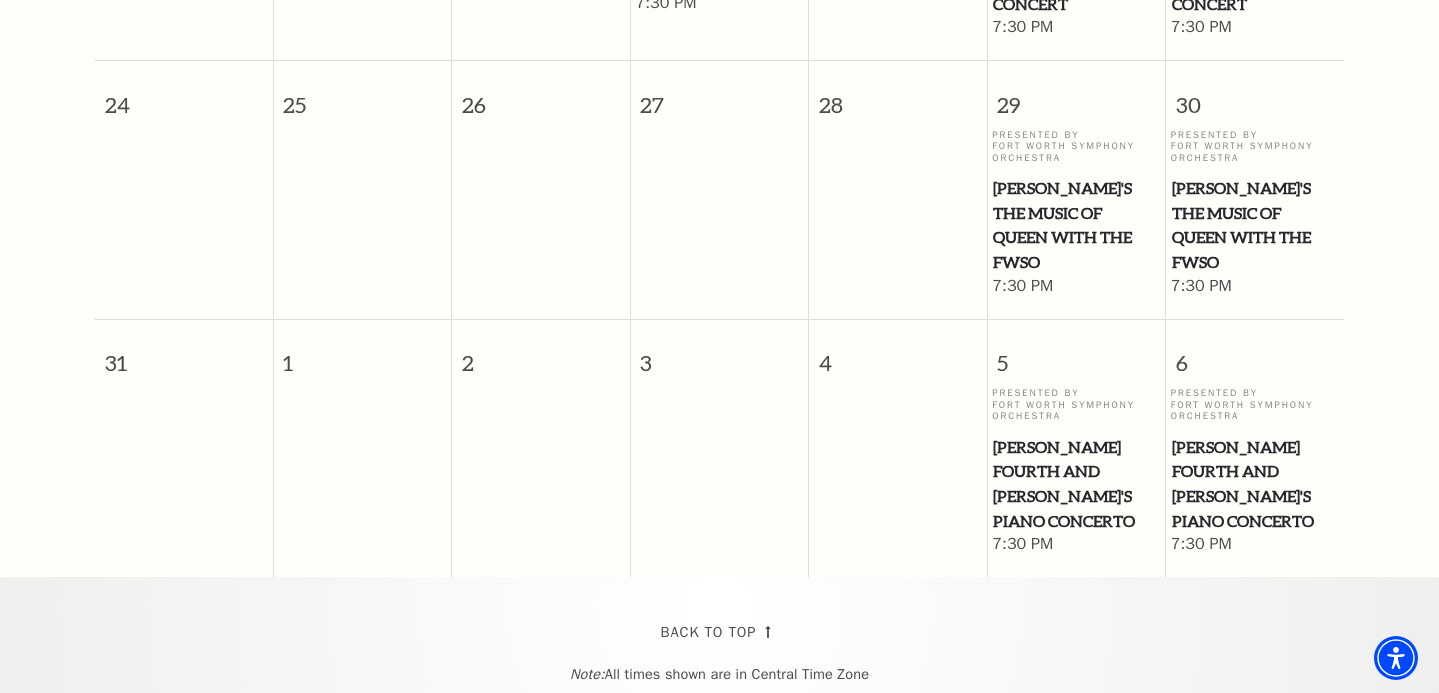 click on "[PERSON_NAME] Fourth and [PERSON_NAME]'s Piano Concerto" at bounding box center [1076, 484] 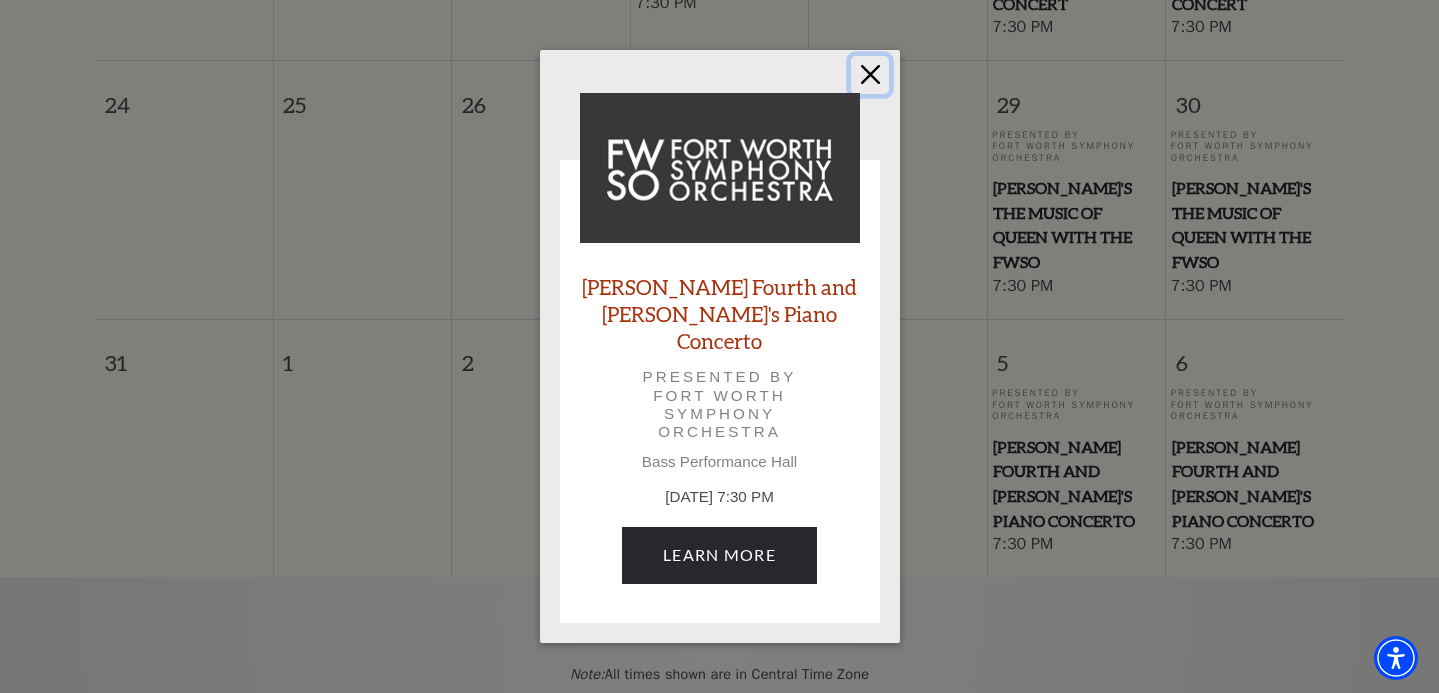 click at bounding box center [870, 75] 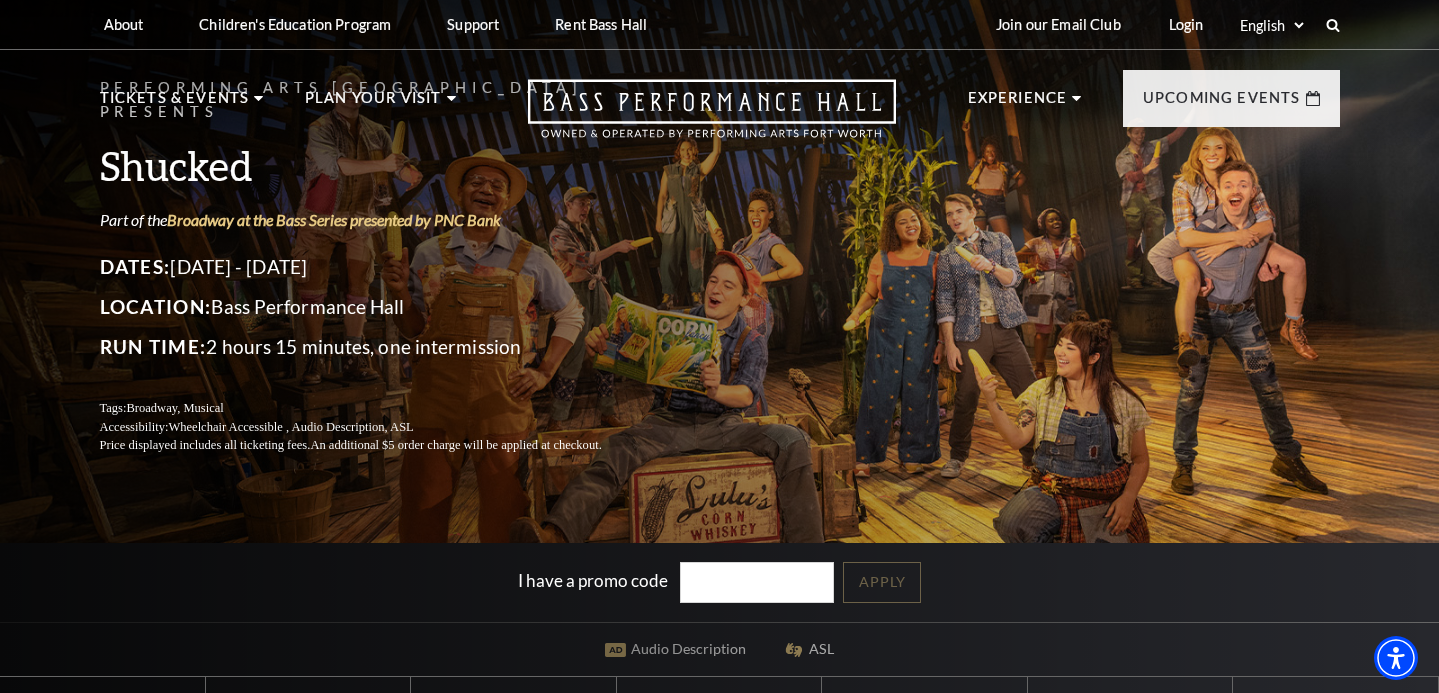 scroll, scrollTop: 0, scrollLeft: 0, axis: both 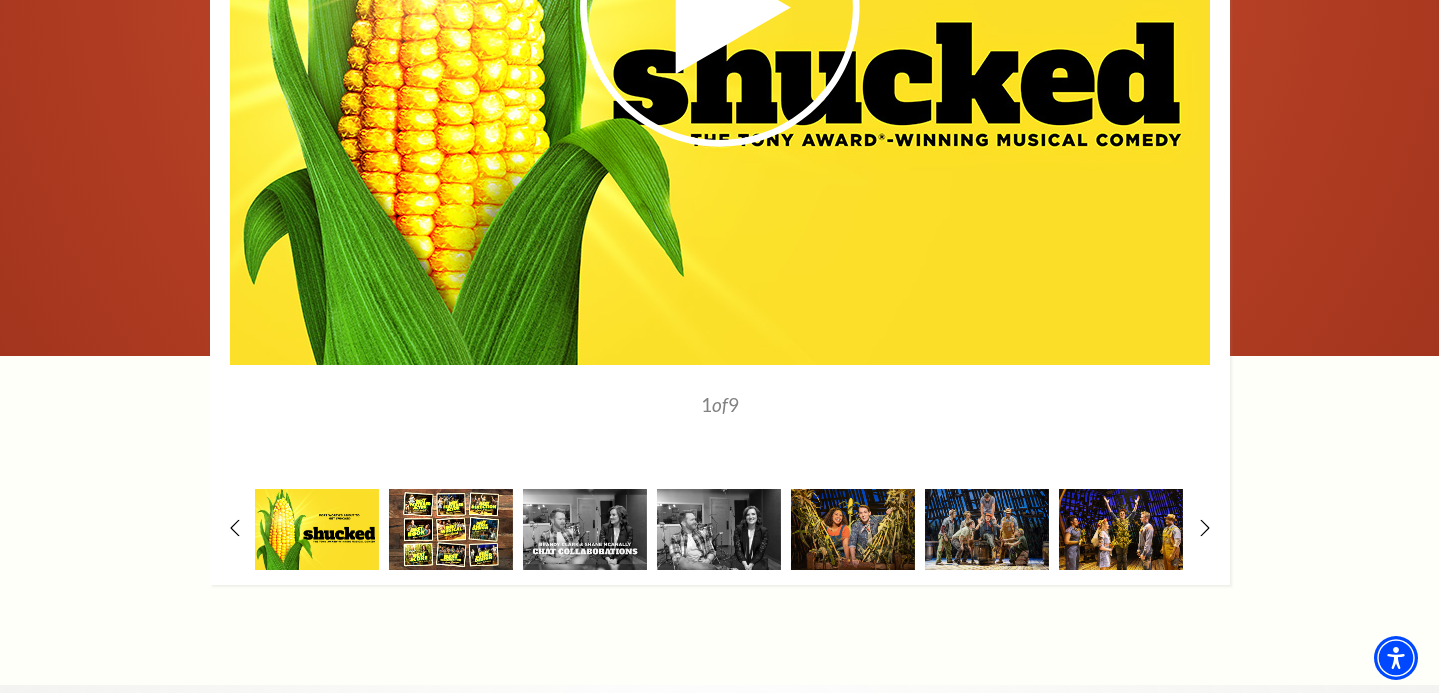 click at bounding box center (451, 529) 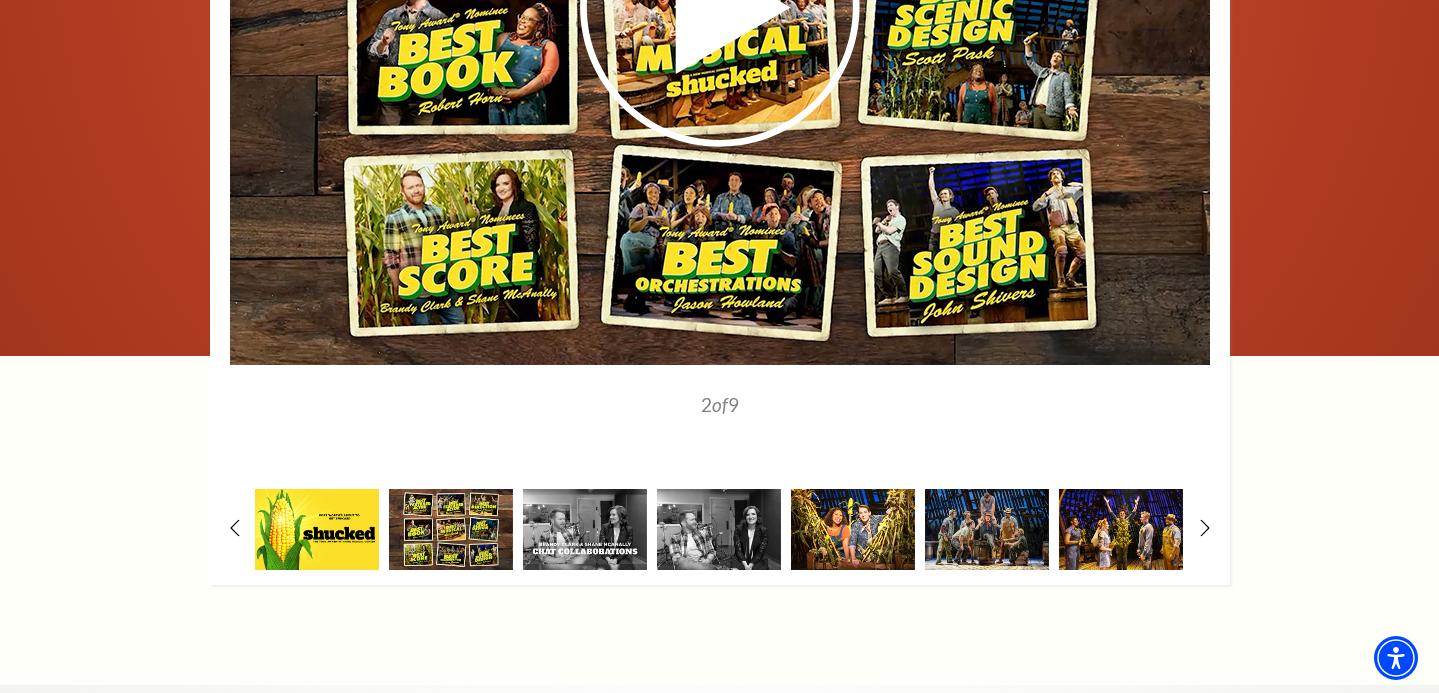click at bounding box center [853, 529] 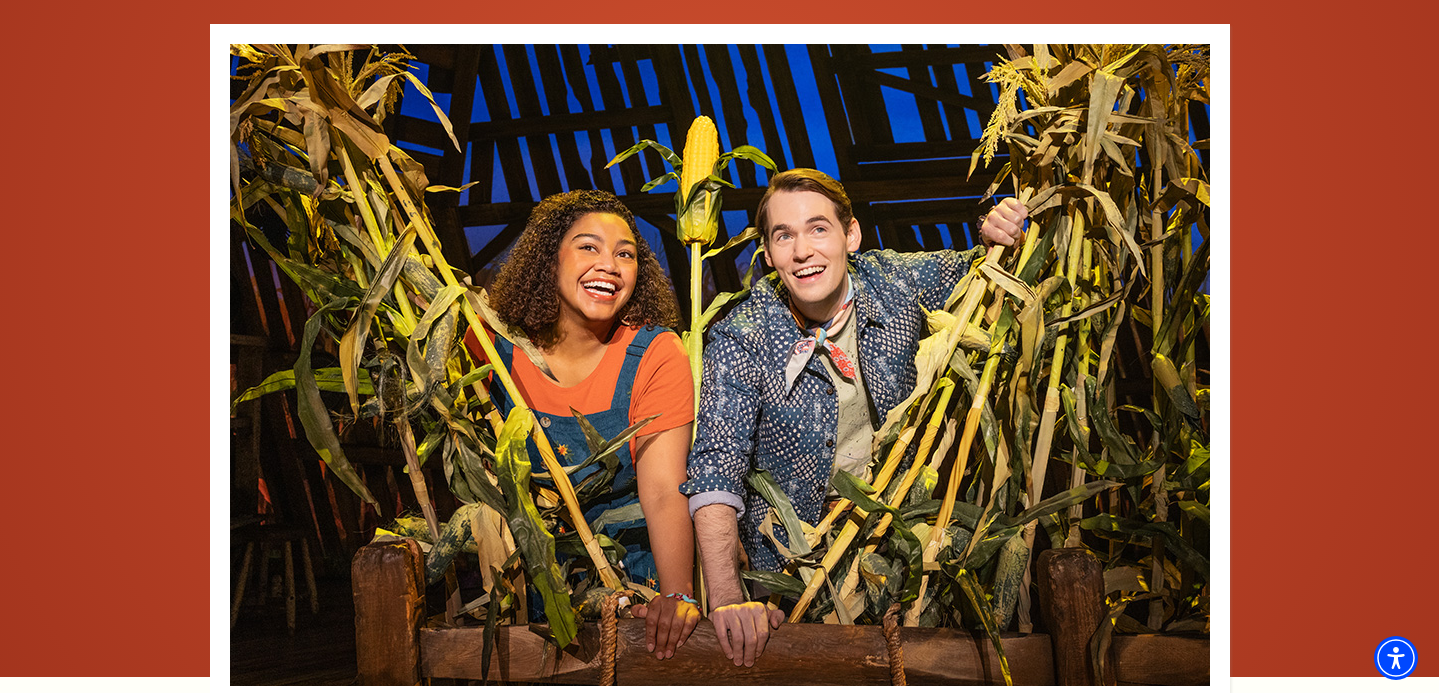 scroll, scrollTop: 2806, scrollLeft: 0, axis: vertical 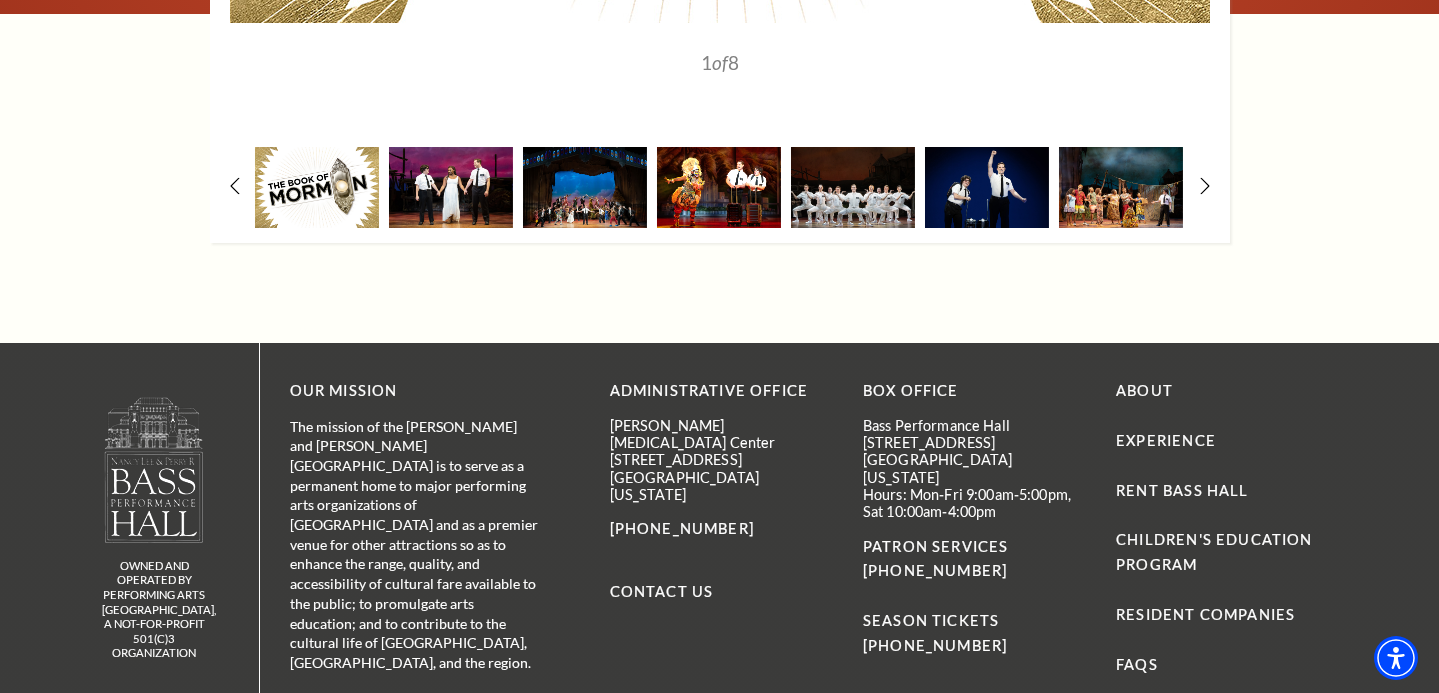 click at bounding box center (719, 187) 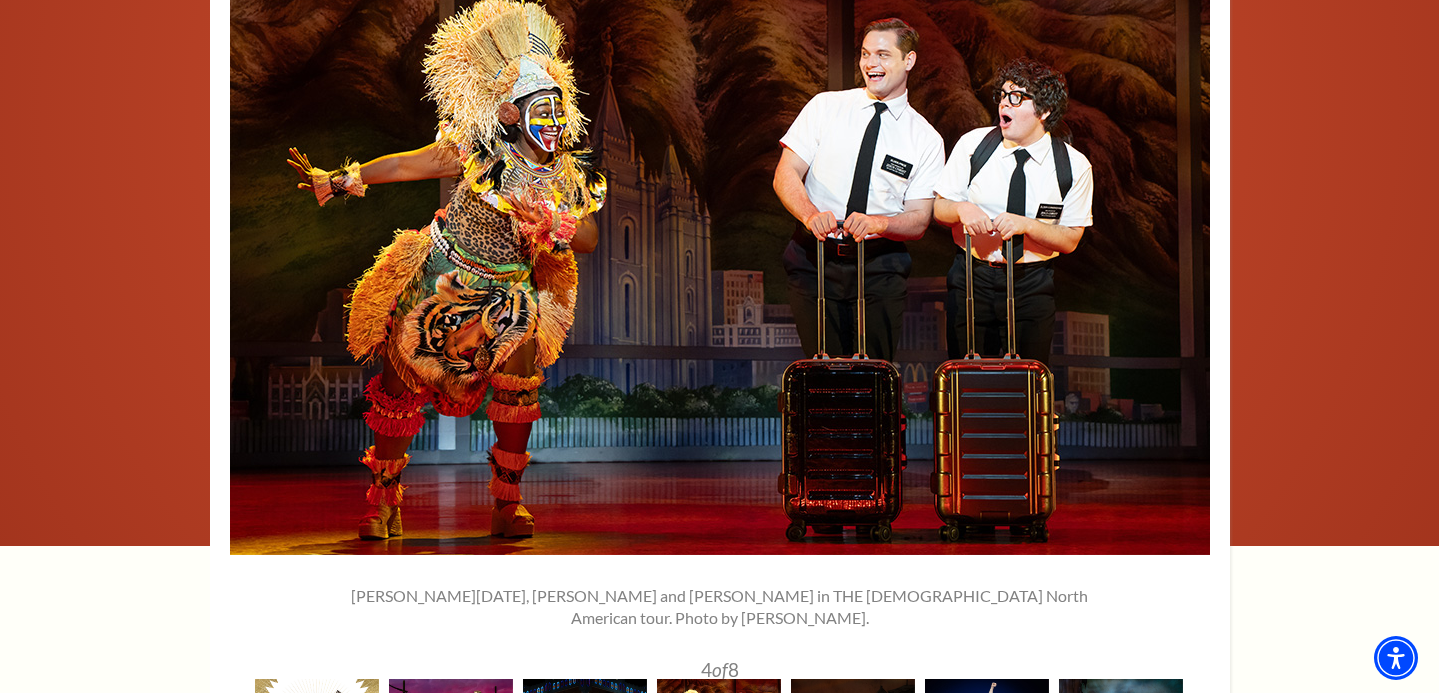 scroll, scrollTop: 2833, scrollLeft: 0, axis: vertical 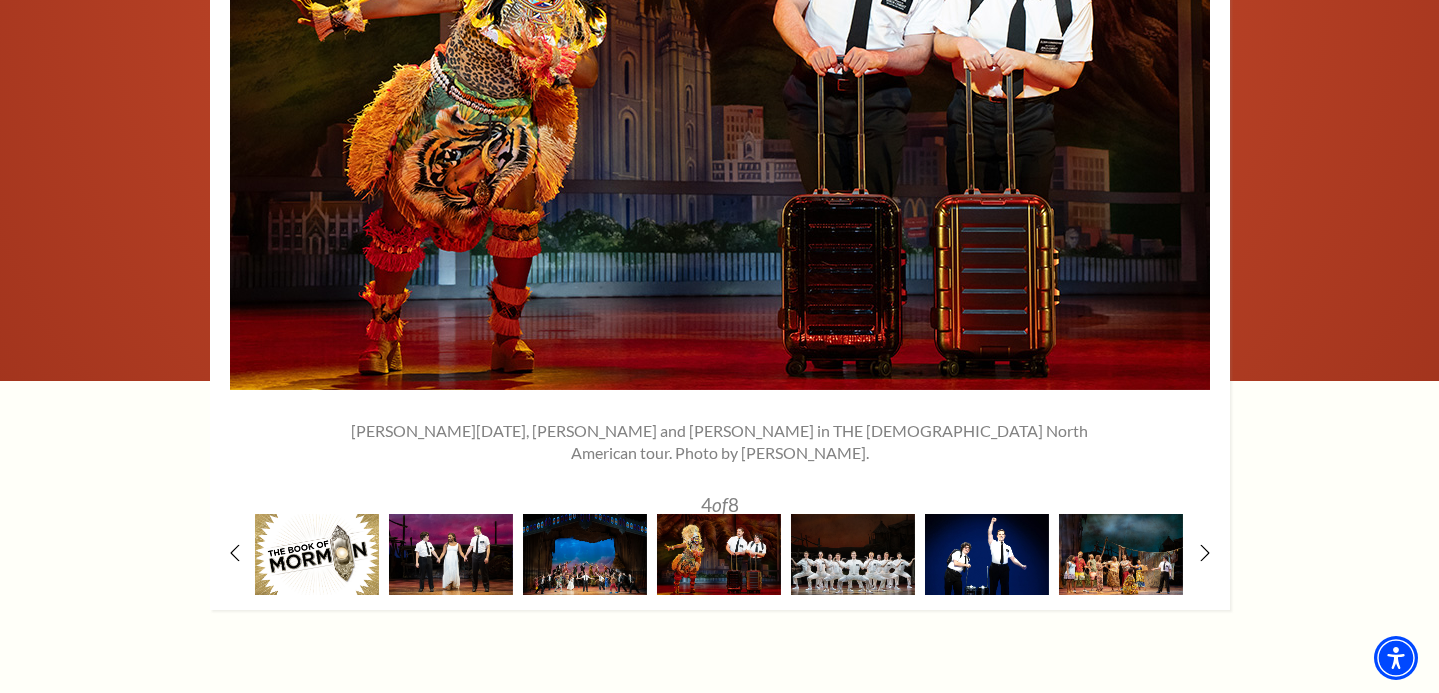 click at bounding box center [987, 554] 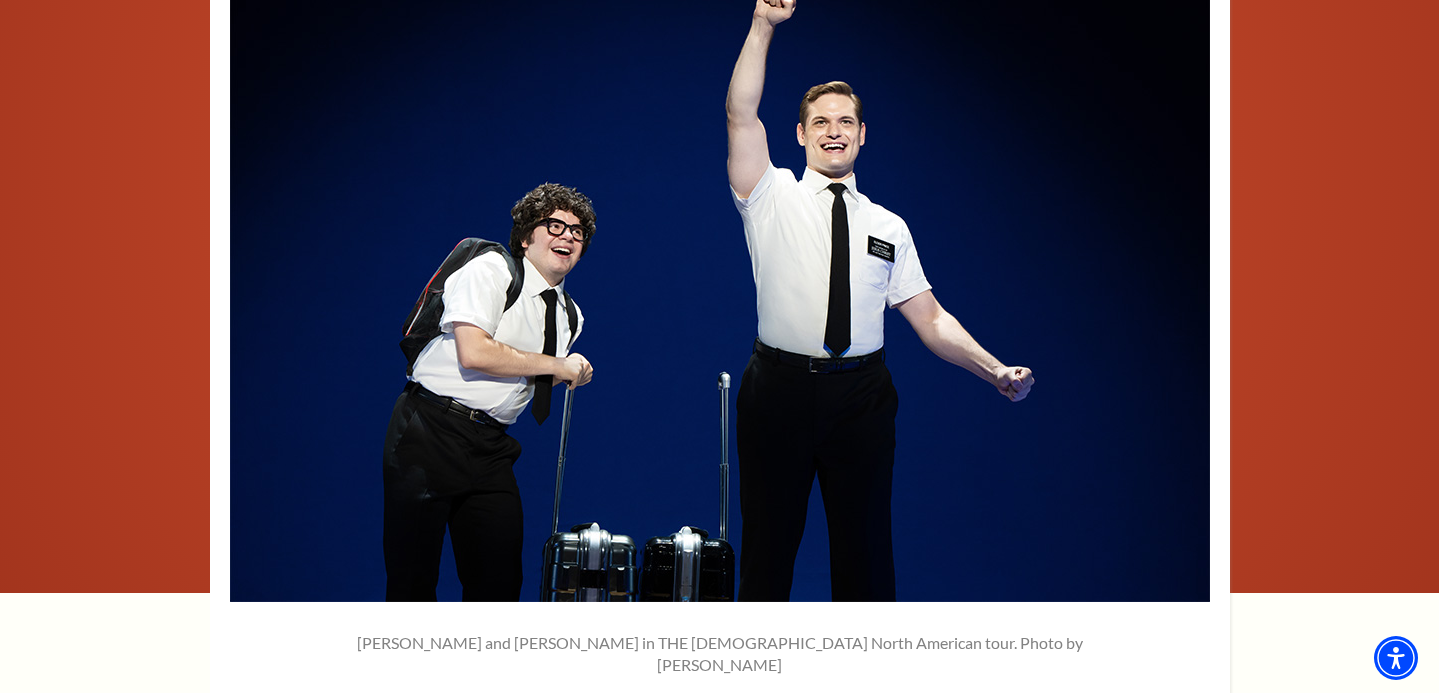 scroll, scrollTop: 2620, scrollLeft: 0, axis: vertical 